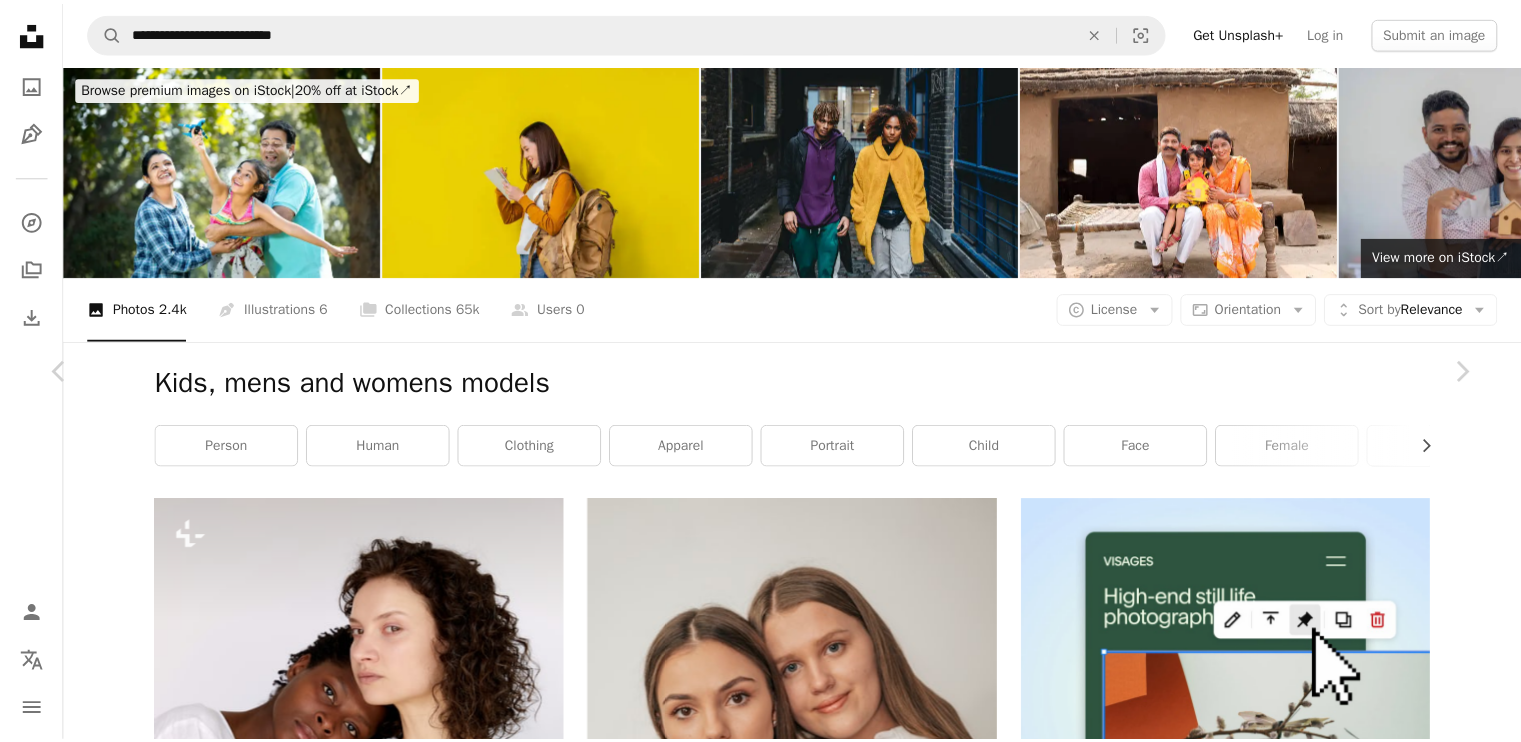scroll, scrollTop: 26900, scrollLeft: 0, axis: vertical 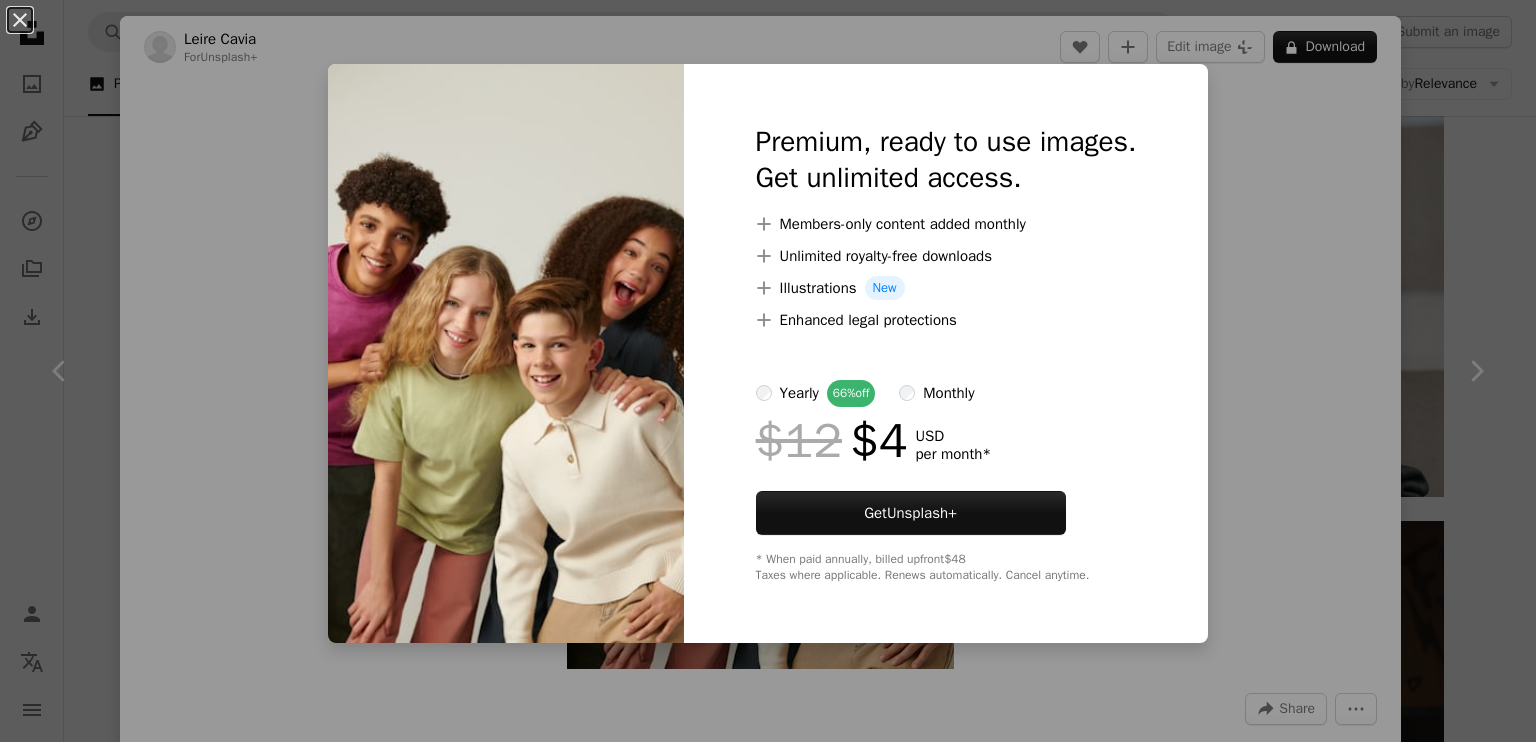 click on "An X shape Premium, ready to use images. Get unlimited access. A plus sign Members-only content added monthly A plus sign Unlimited royalty-free downloads A plus sign Illustrations  New A plus sign Enhanced legal protections yearly 66%  off monthly $12   $4 USD per month * Get  Unsplash+ * When paid annually, billed upfront  $48 Taxes where applicable. Renews automatically. Cancel anytime." at bounding box center (768, 371) 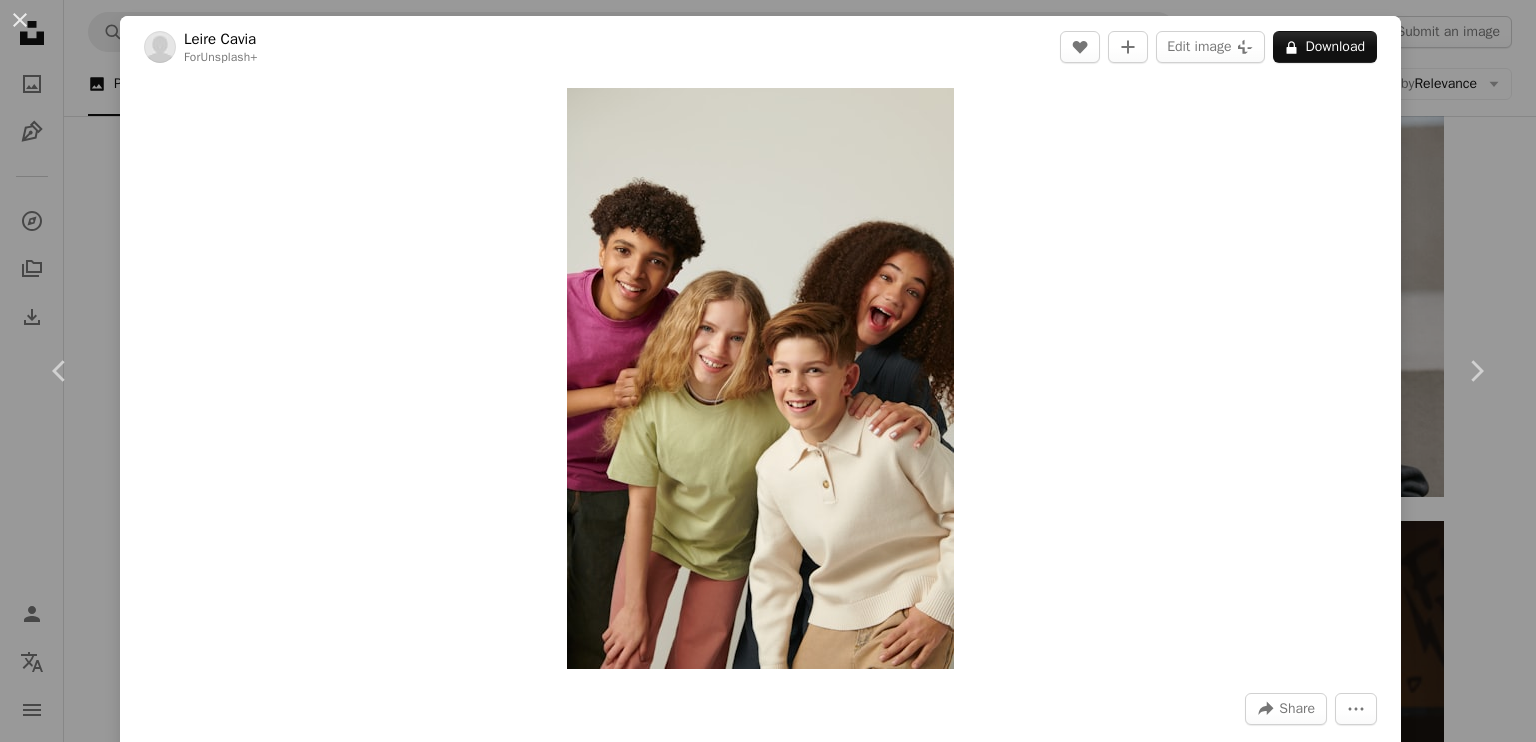 click on "[FIRST] [LAST] For [BRAND]+ A [ITEM] A [ITEM] [FIRST] [LAST] For [BRAND]+ A [ITEM] A [ITEM] [FIRST] [LAST] For [BRAND]+ A [ITEM] A [ITEM] [FIRST] [LAST] For [BRAND]+ A [ITEM]" at bounding box center [768, 371] 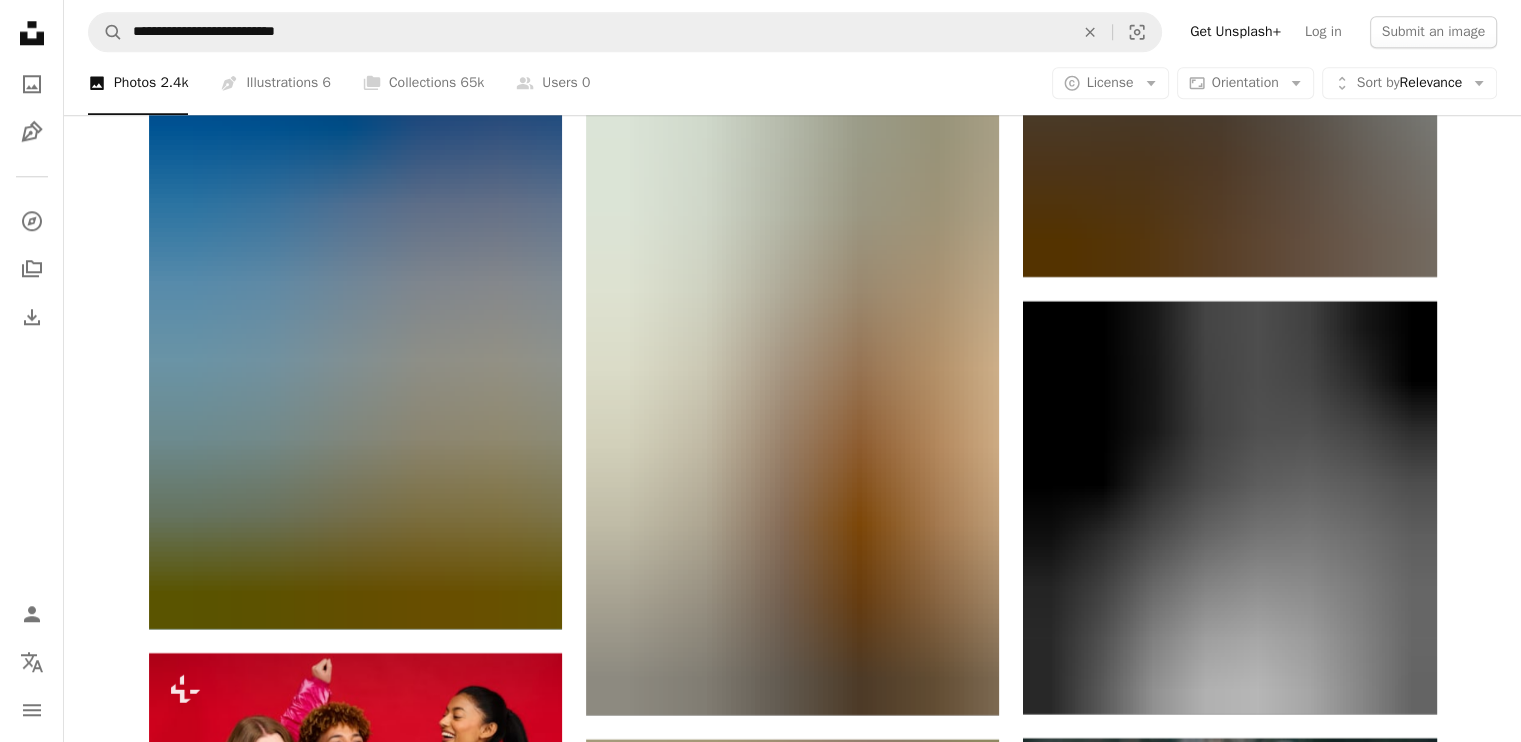 scroll, scrollTop: 71200, scrollLeft: 0, axis: vertical 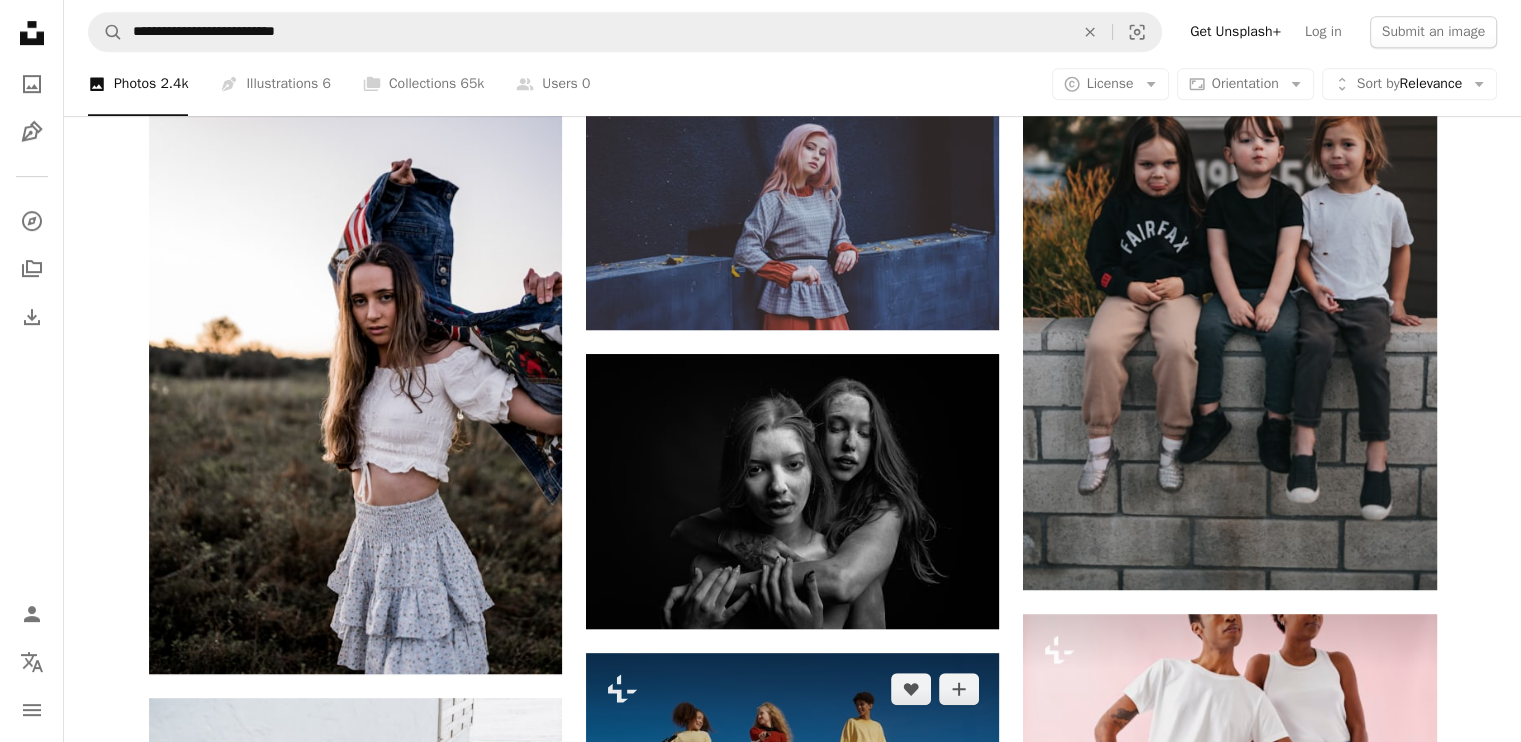 click at bounding box center [792, 790] 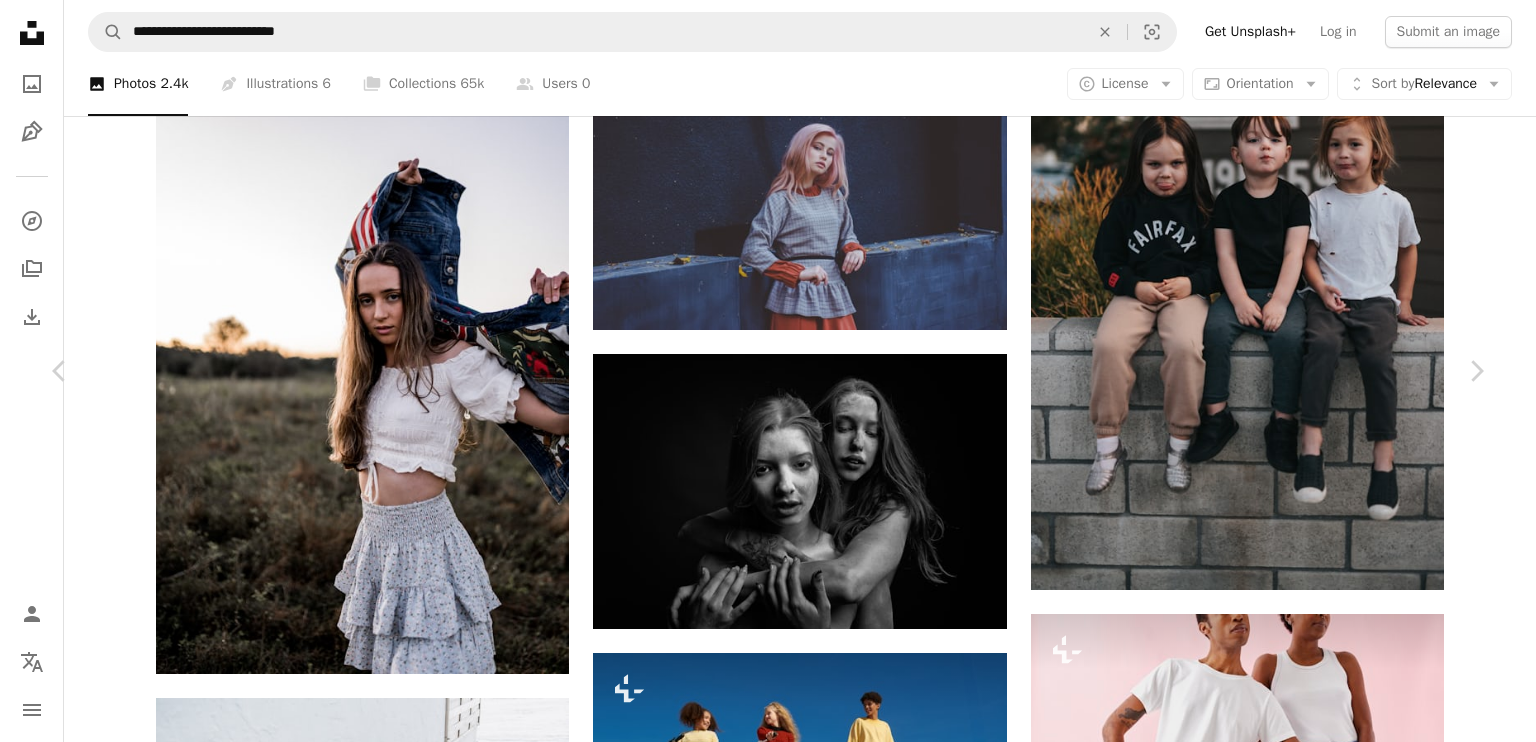scroll, scrollTop: 700, scrollLeft: 0, axis: vertical 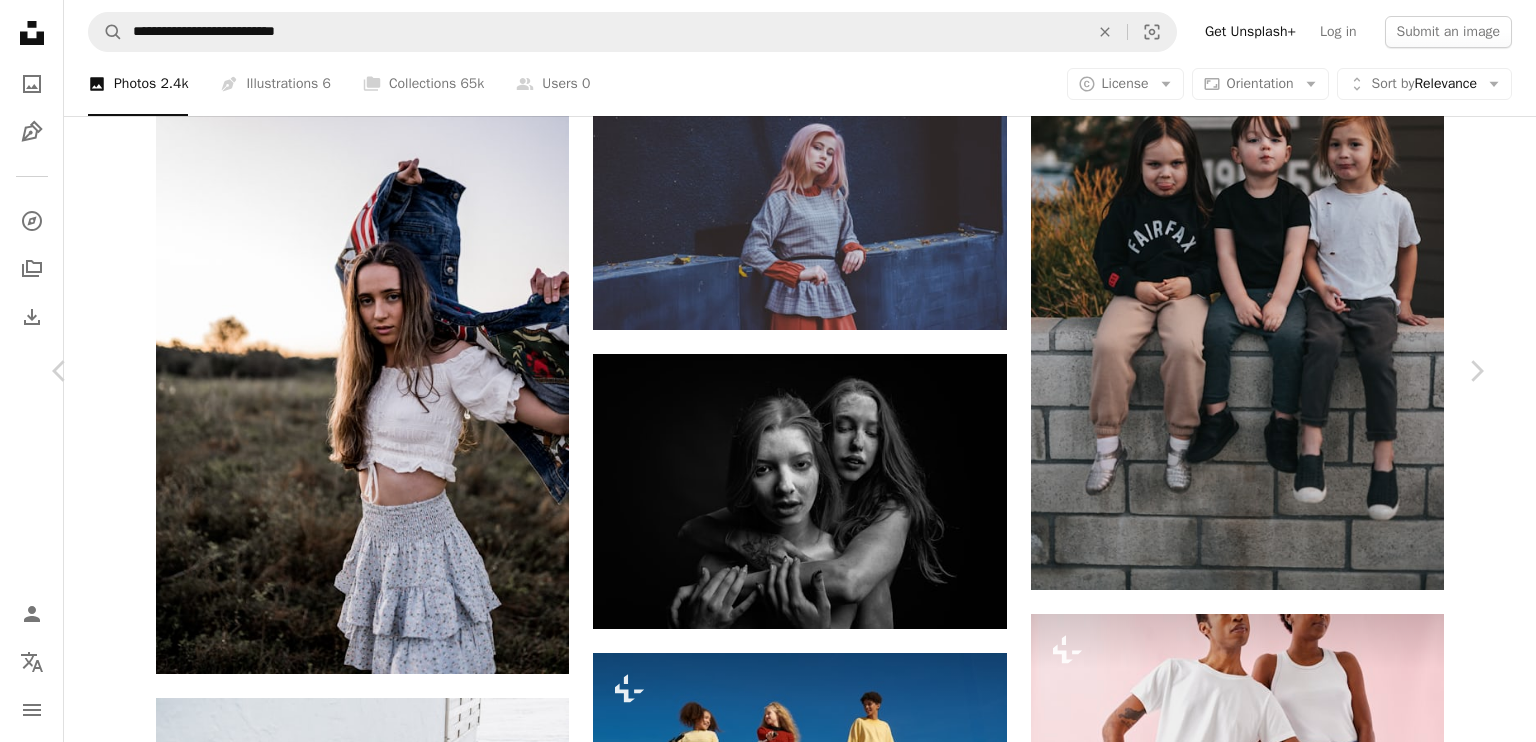 click at bounding box center (1000, 77202) 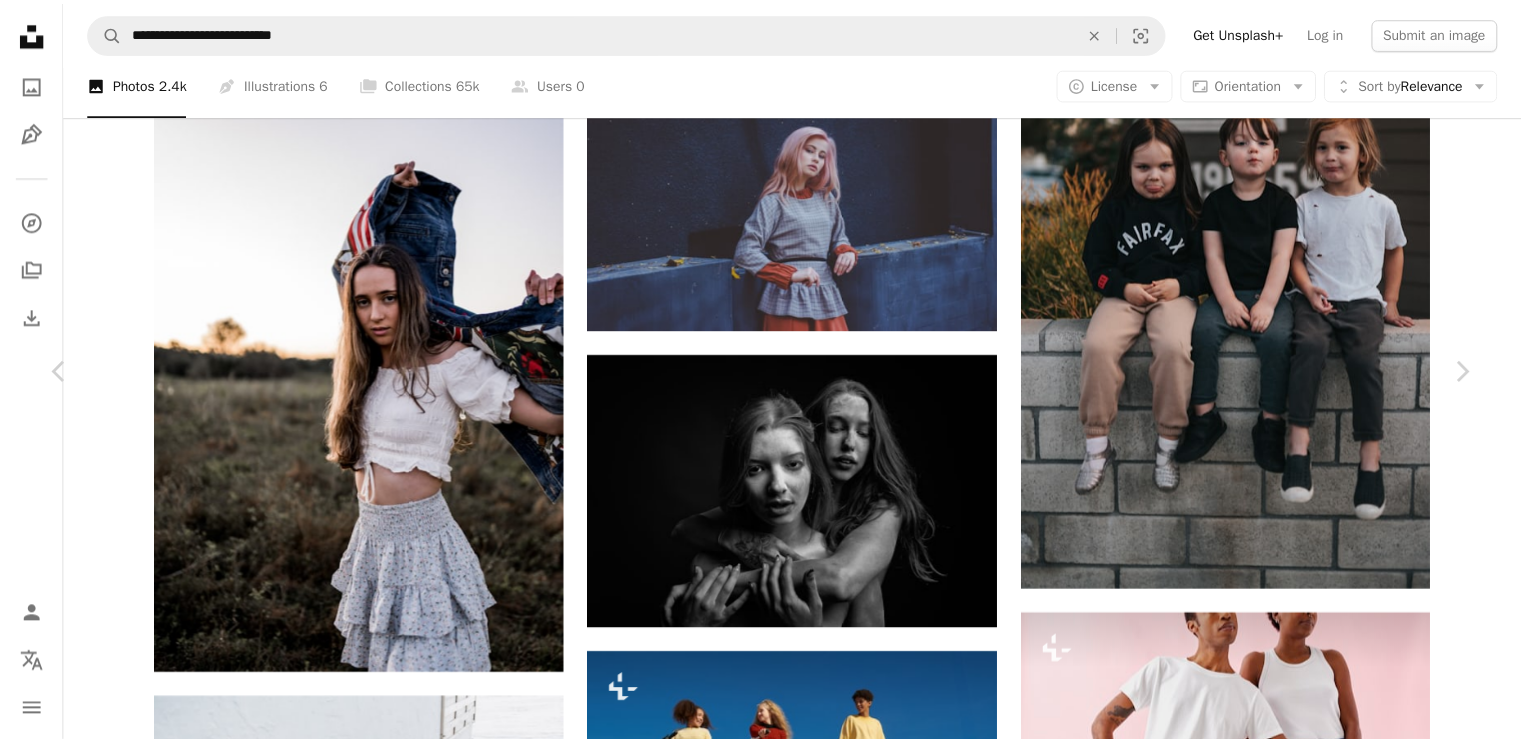 scroll, scrollTop: 0, scrollLeft: 0, axis: both 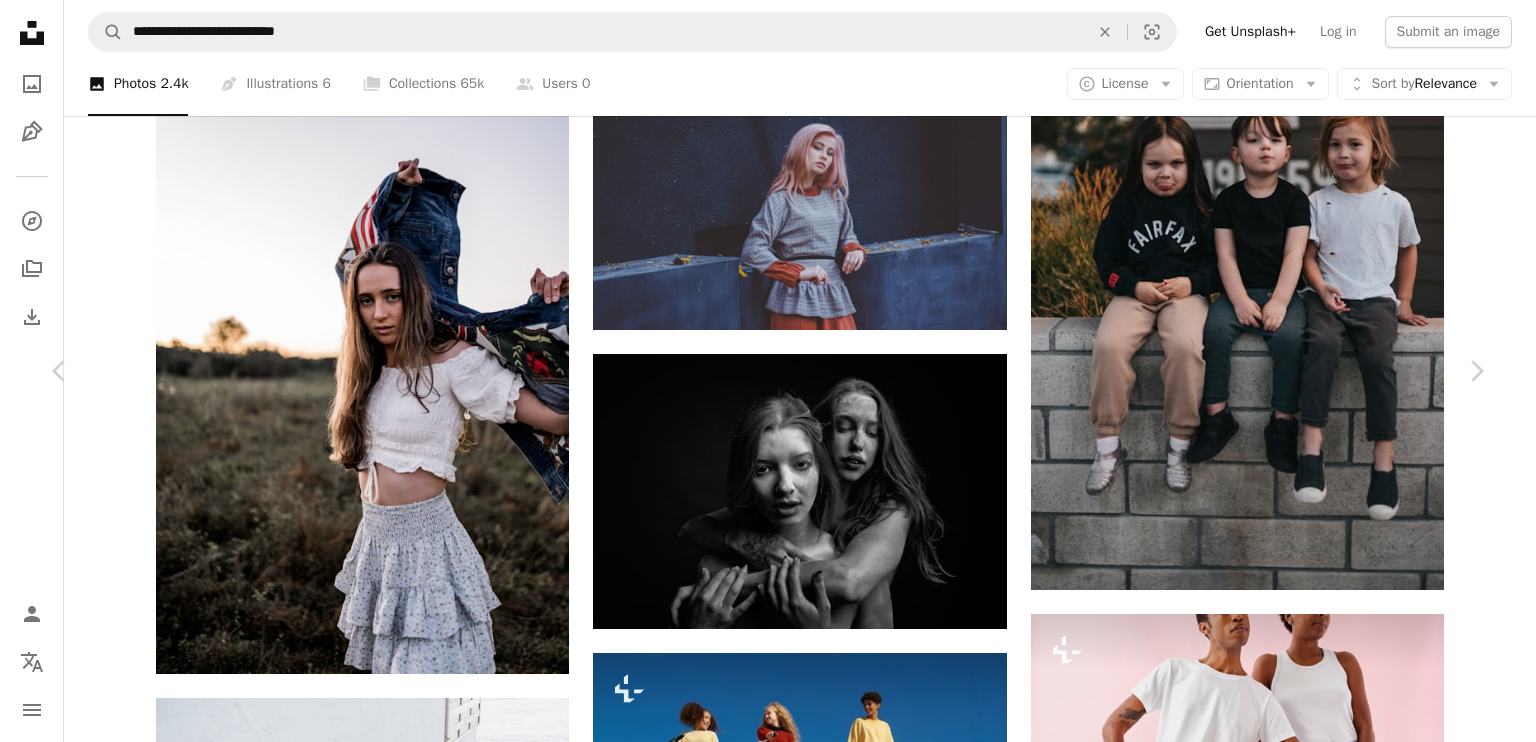 click on "An X shape" at bounding box center (20, 20) 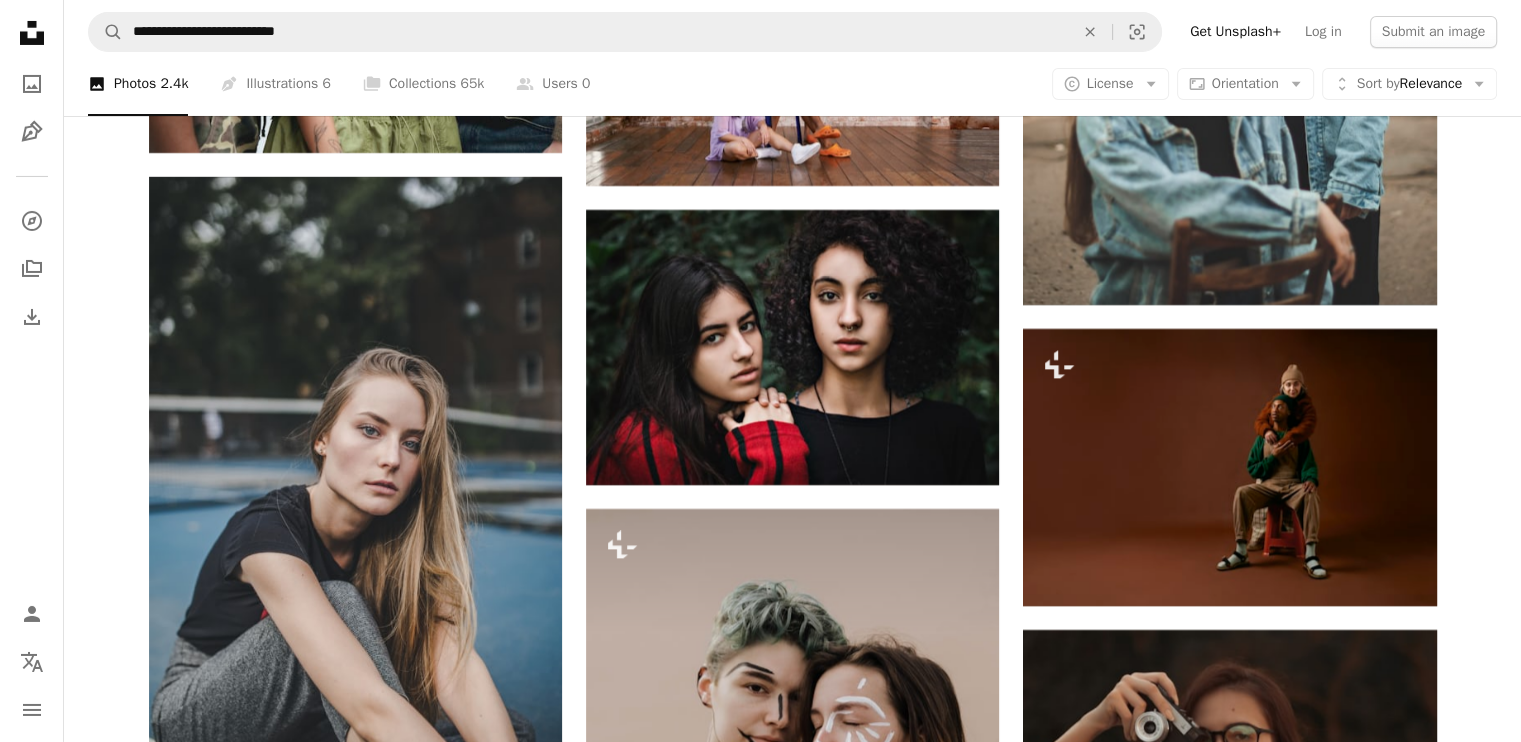 scroll, scrollTop: 6689, scrollLeft: 0, axis: vertical 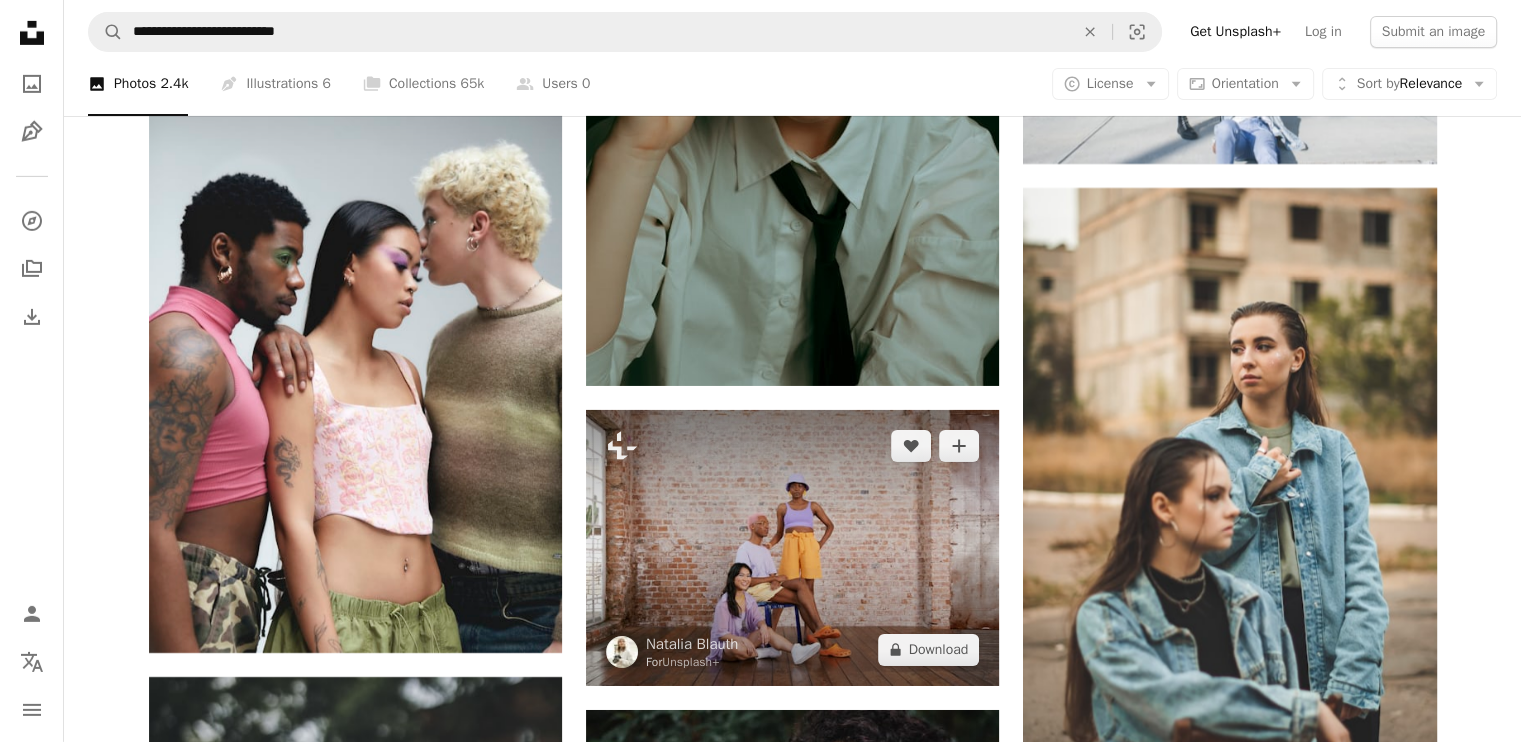 click at bounding box center [792, 548] 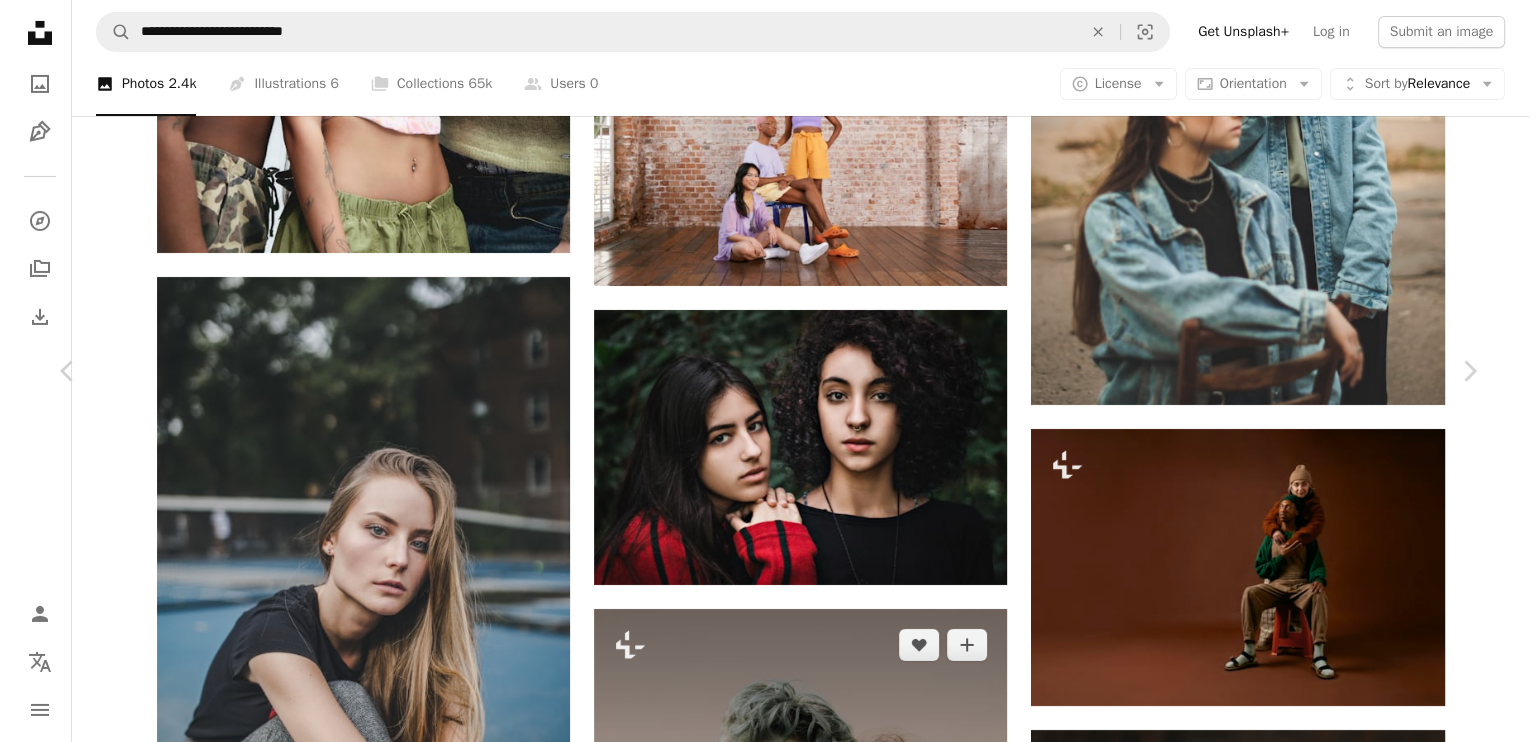 scroll, scrollTop: 8289, scrollLeft: 0, axis: vertical 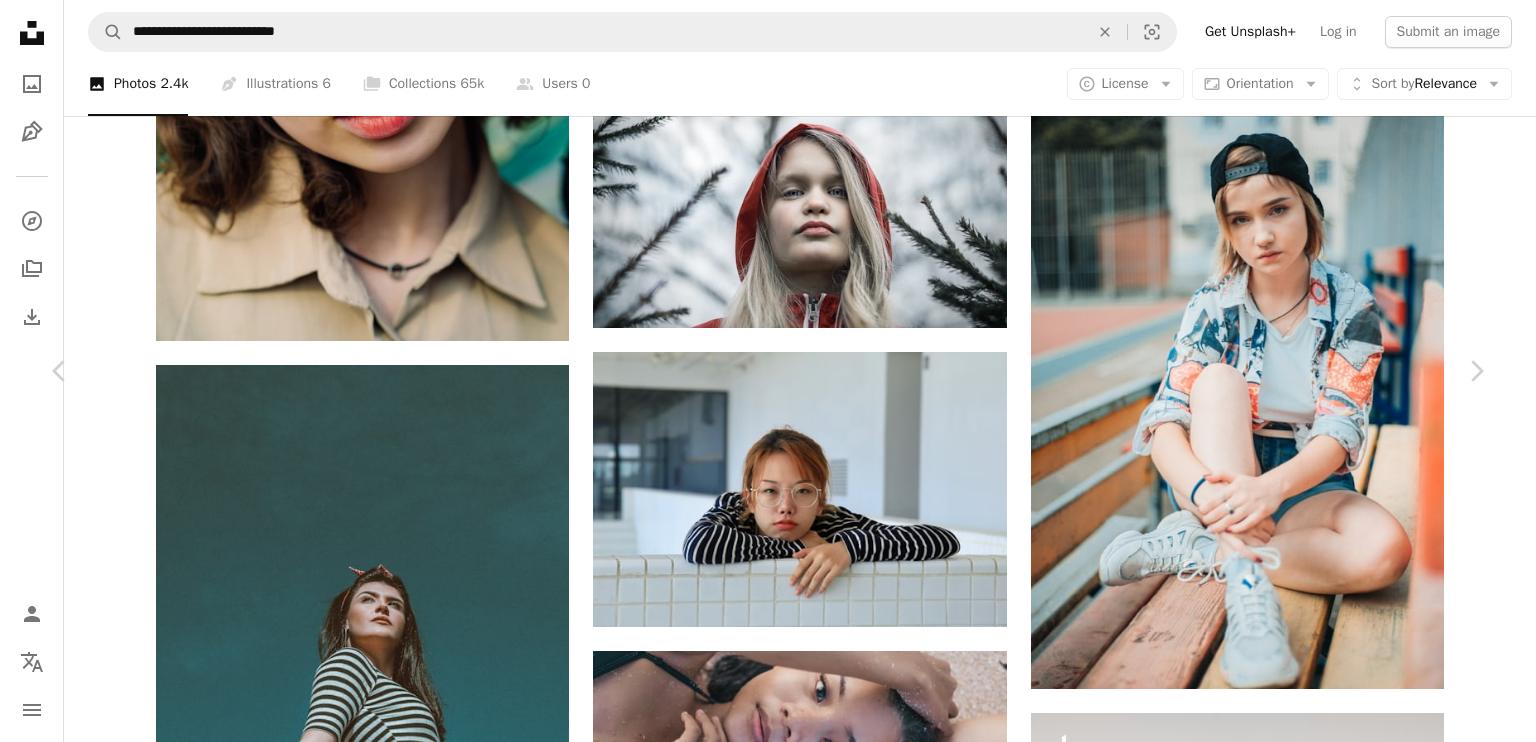 click on "[FIRST] [LAST] For [BRAND]+ A [ITEM] A [ITEM] [FIRST] [LAST] For [BRAND]+ A [ITEM] A [ITEM] [FIRST] [LAST] For [BRAND]+ A [ITEM] A [ITEM] [FIRST] [LAST] For [BRAND]+ A [ITEM]" at bounding box center [768, 69907] 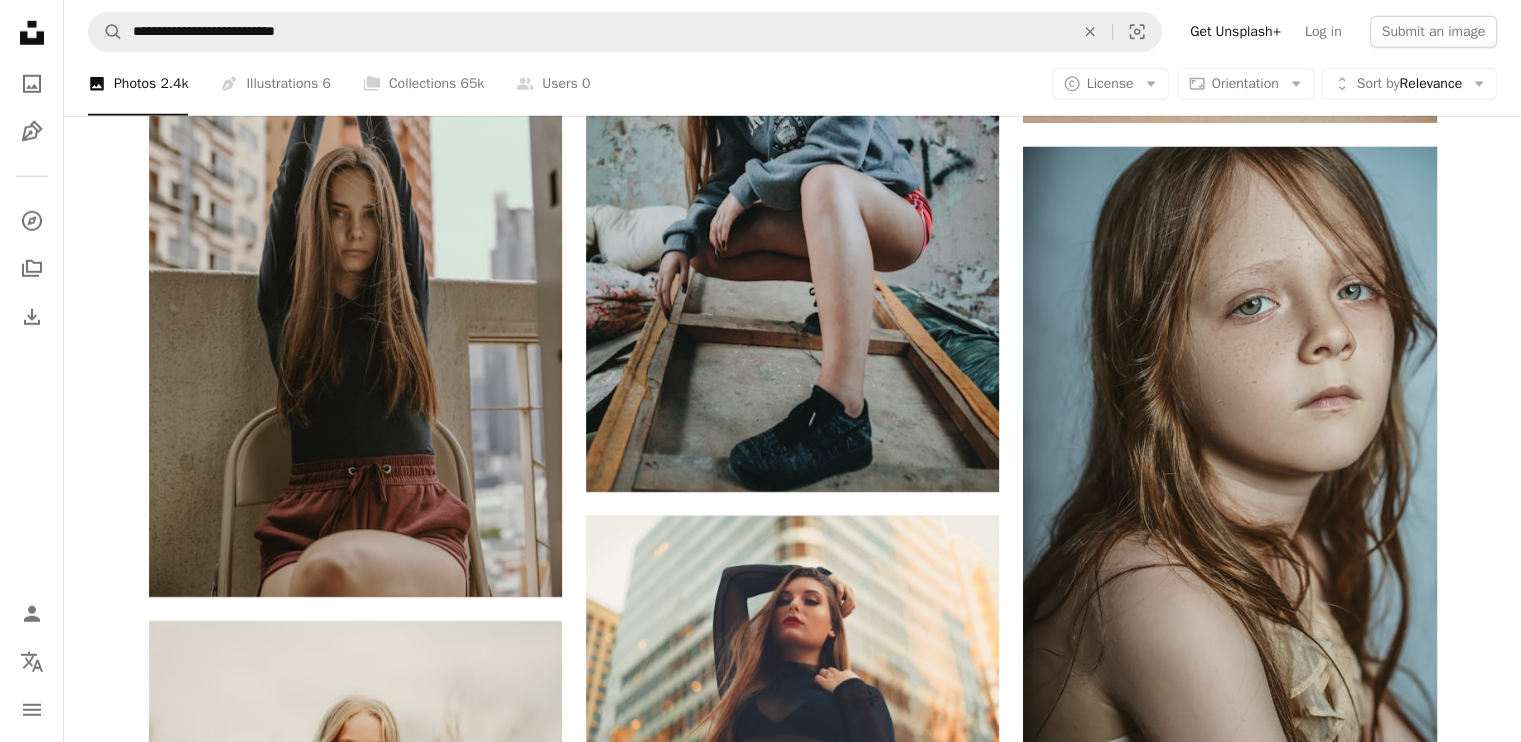 scroll, scrollTop: 21789, scrollLeft: 0, axis: vertical 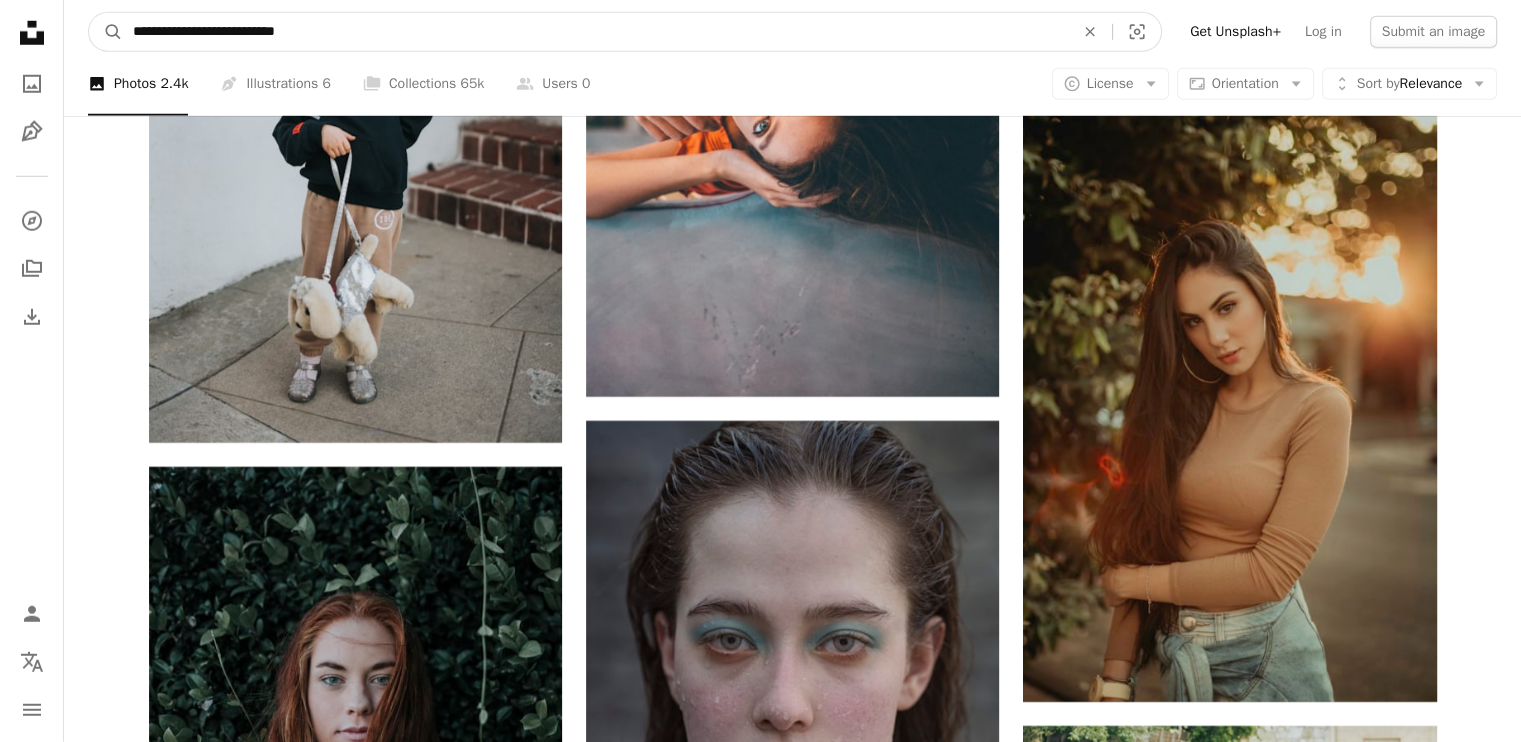 click on "**********" at bounding box center [595, 32] 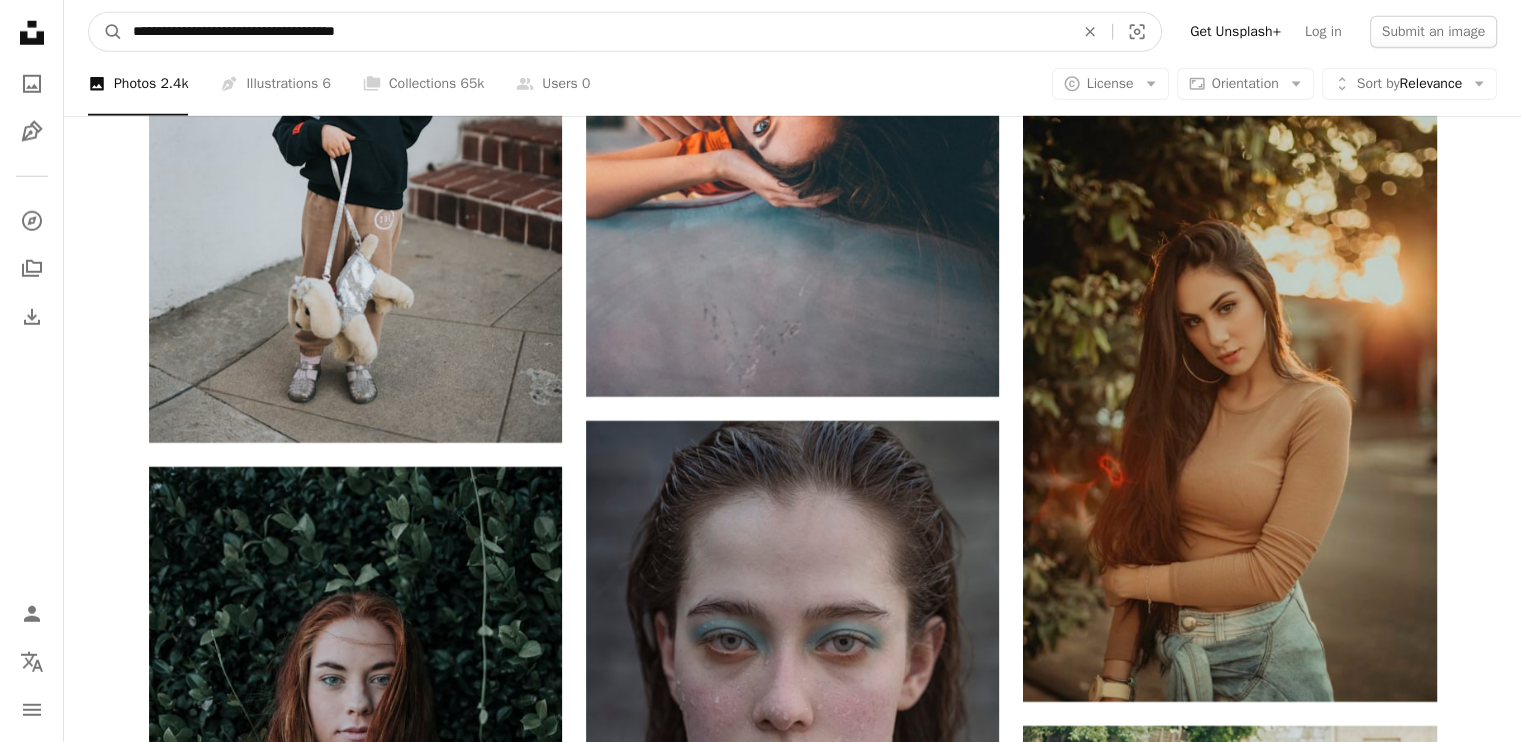 type on "**********" 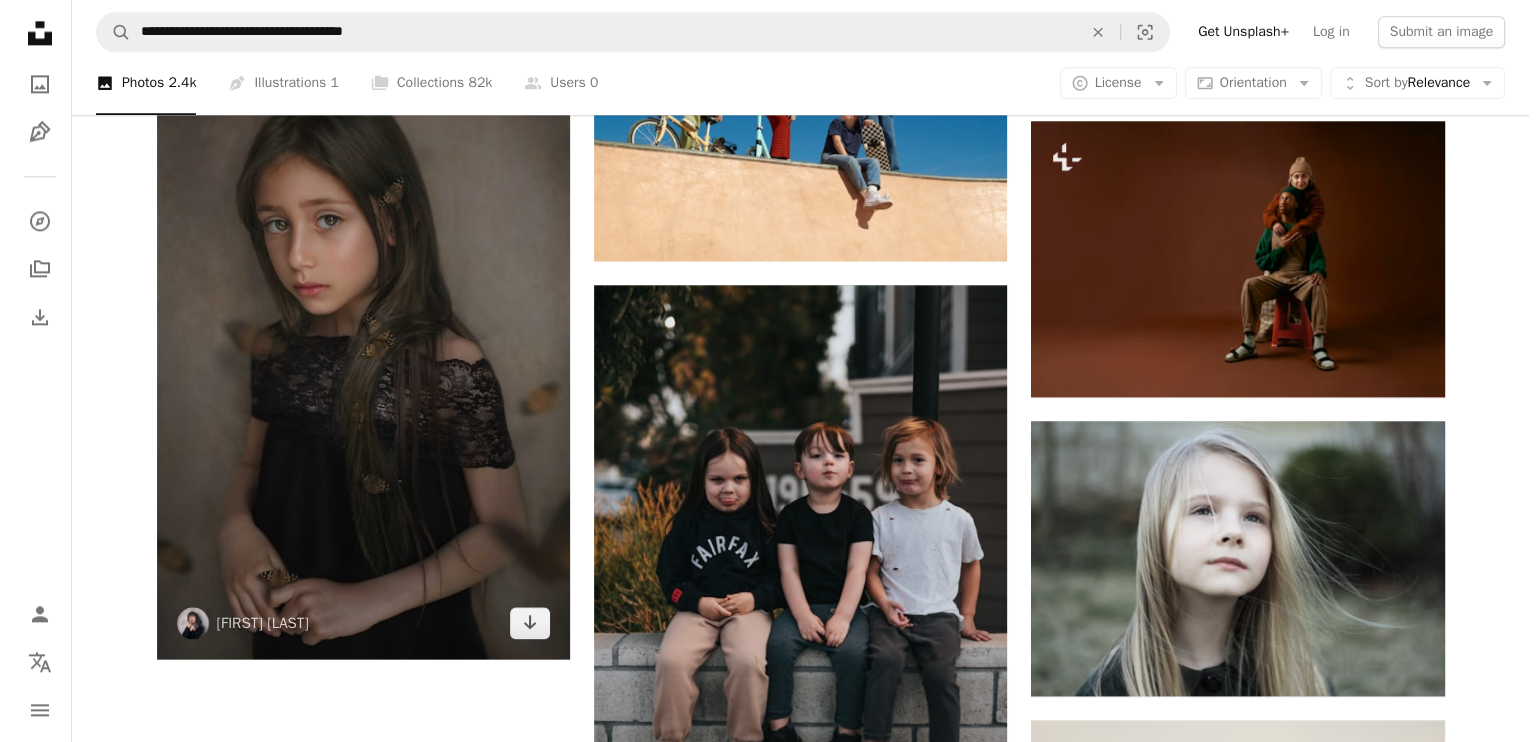 scroll, scrollTop: 2200, scrollLeft: 0, axis: vertical 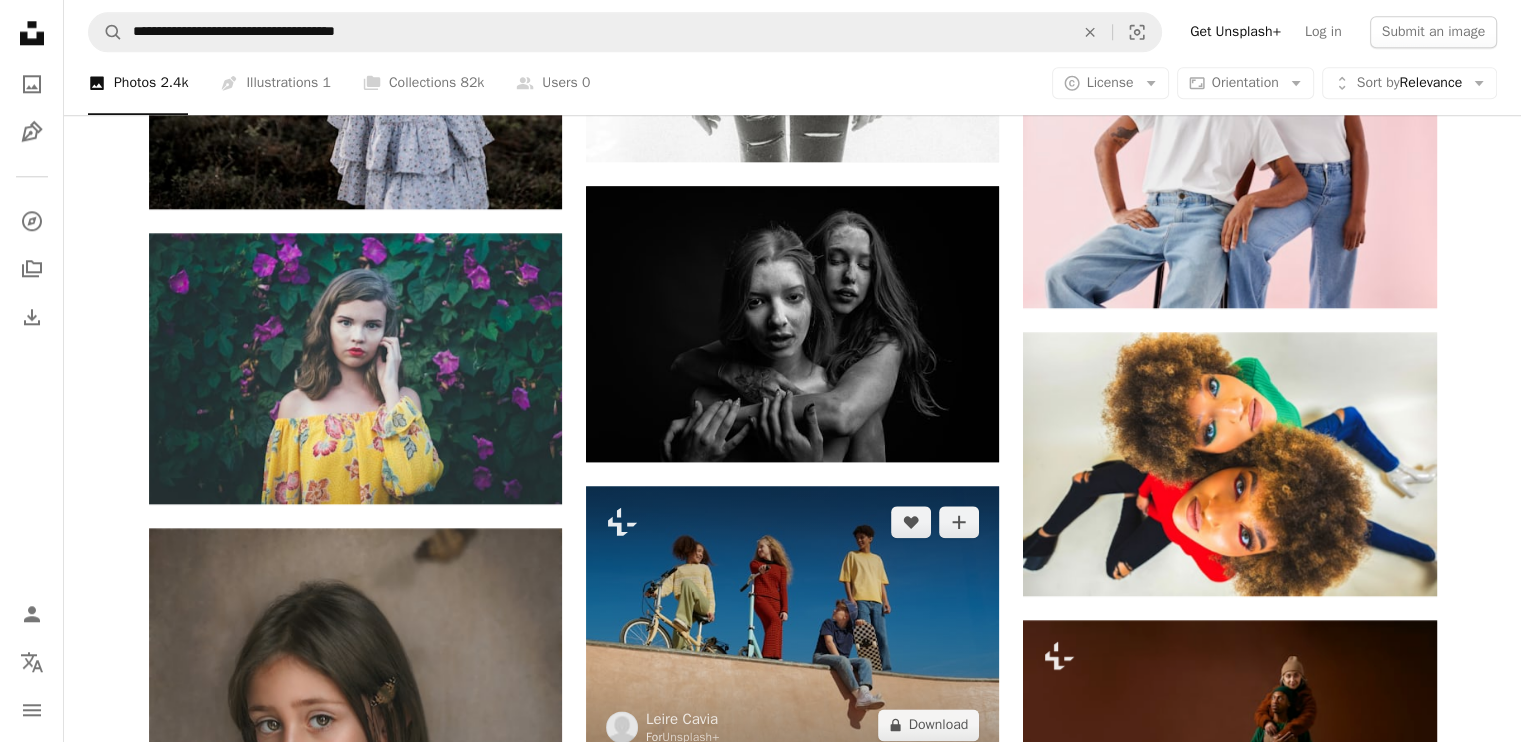 click at bounding box center (792, 623) 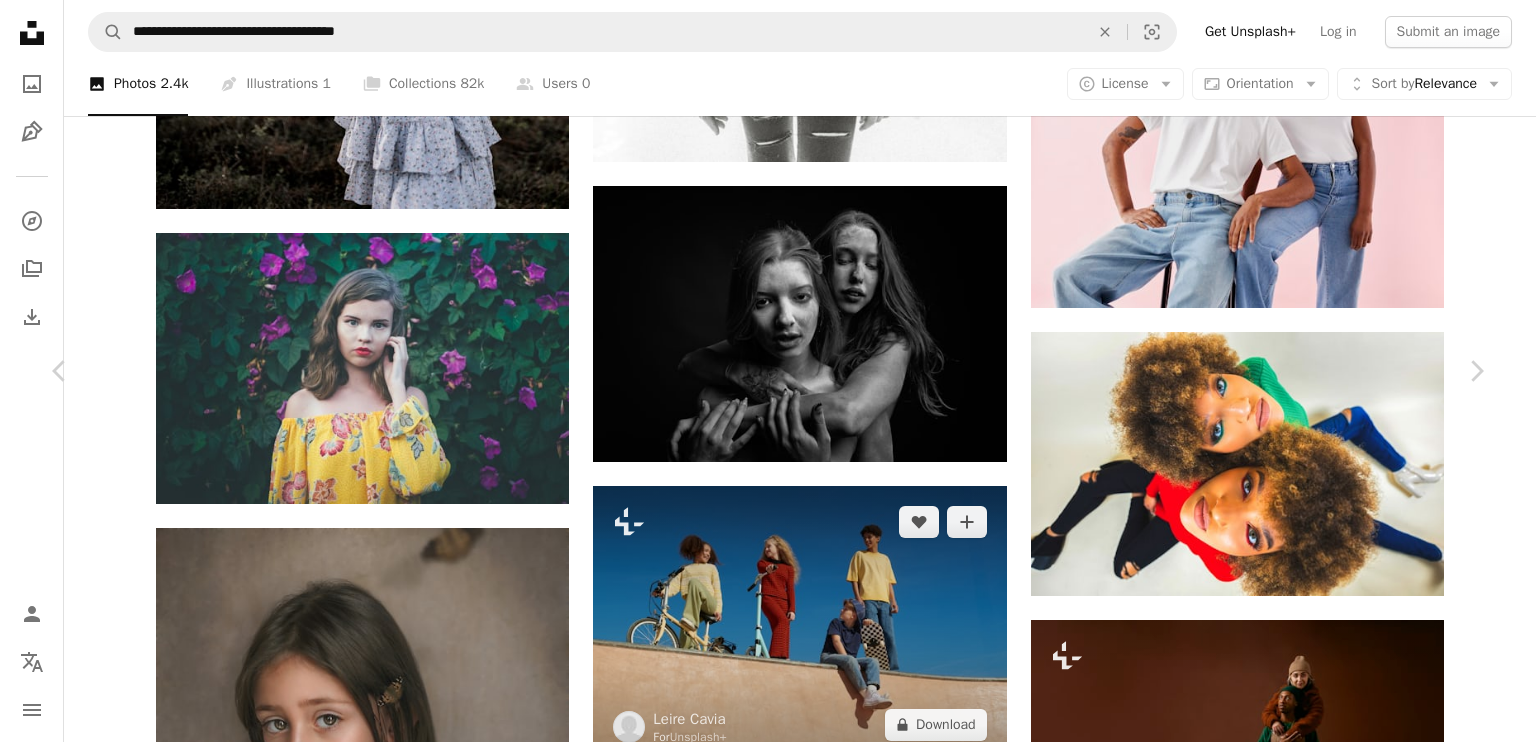 scroll, scrollTop: 800, scrollLeft: 0, axis: vertical 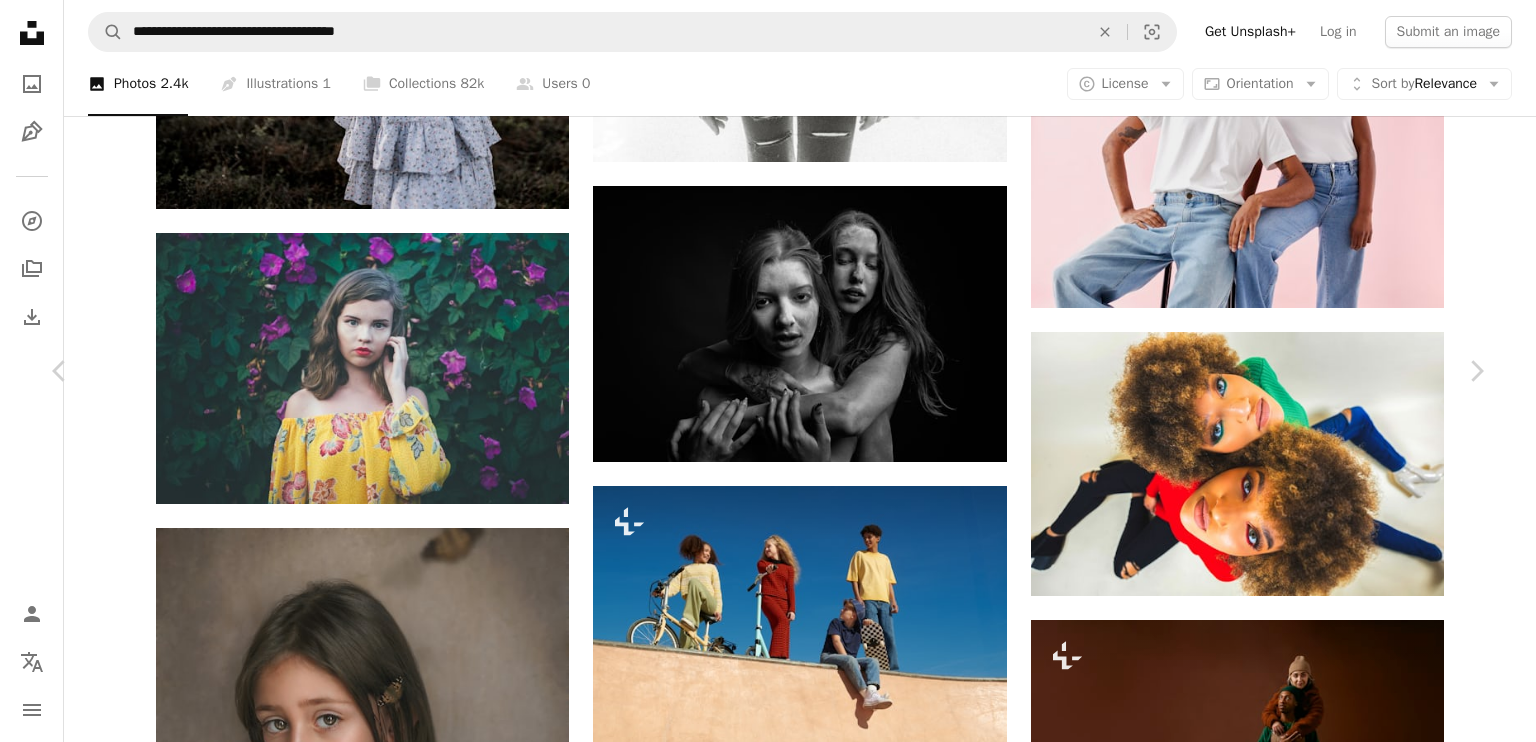 click on "Chevron right" 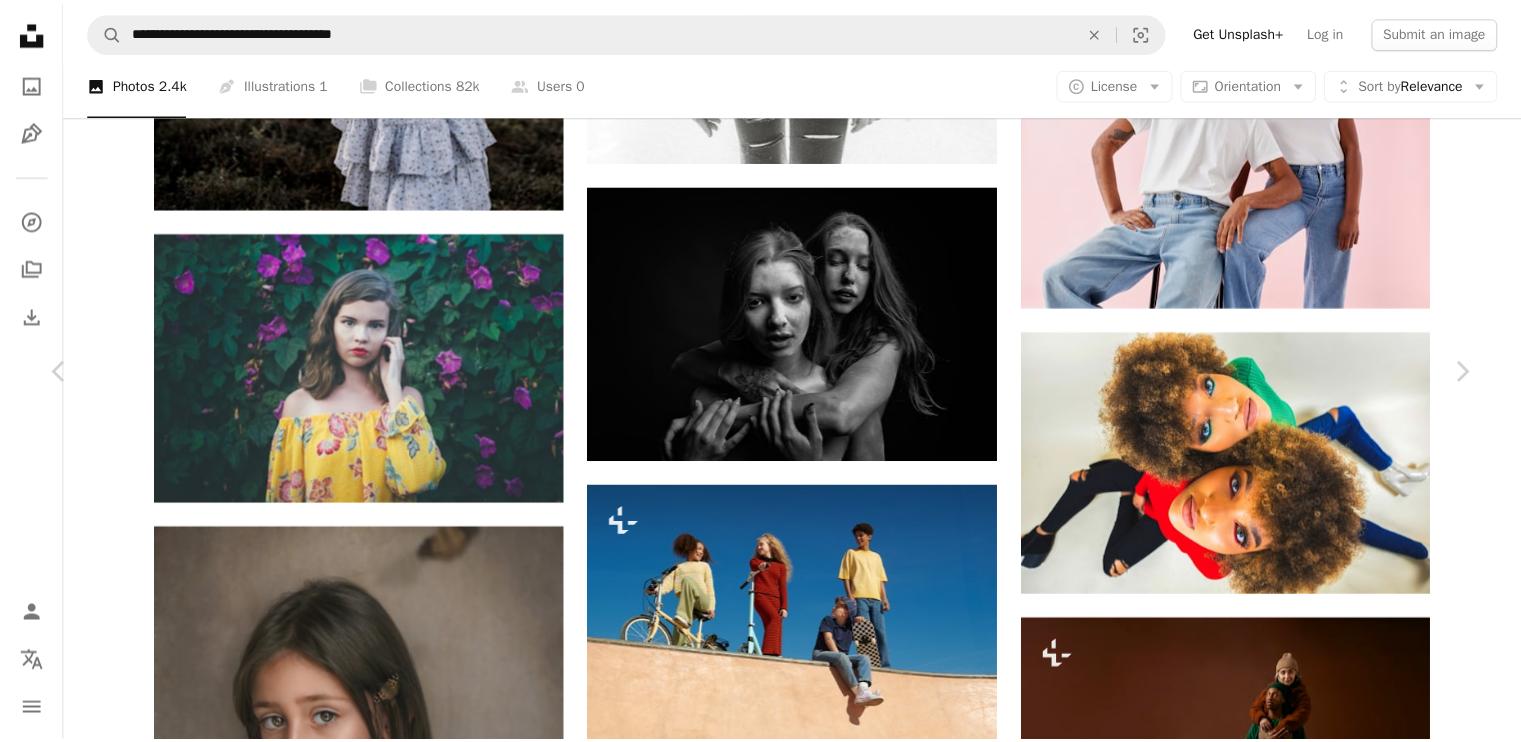 scroll, scrollTop: 0, scrollLeft: 0, axis: both 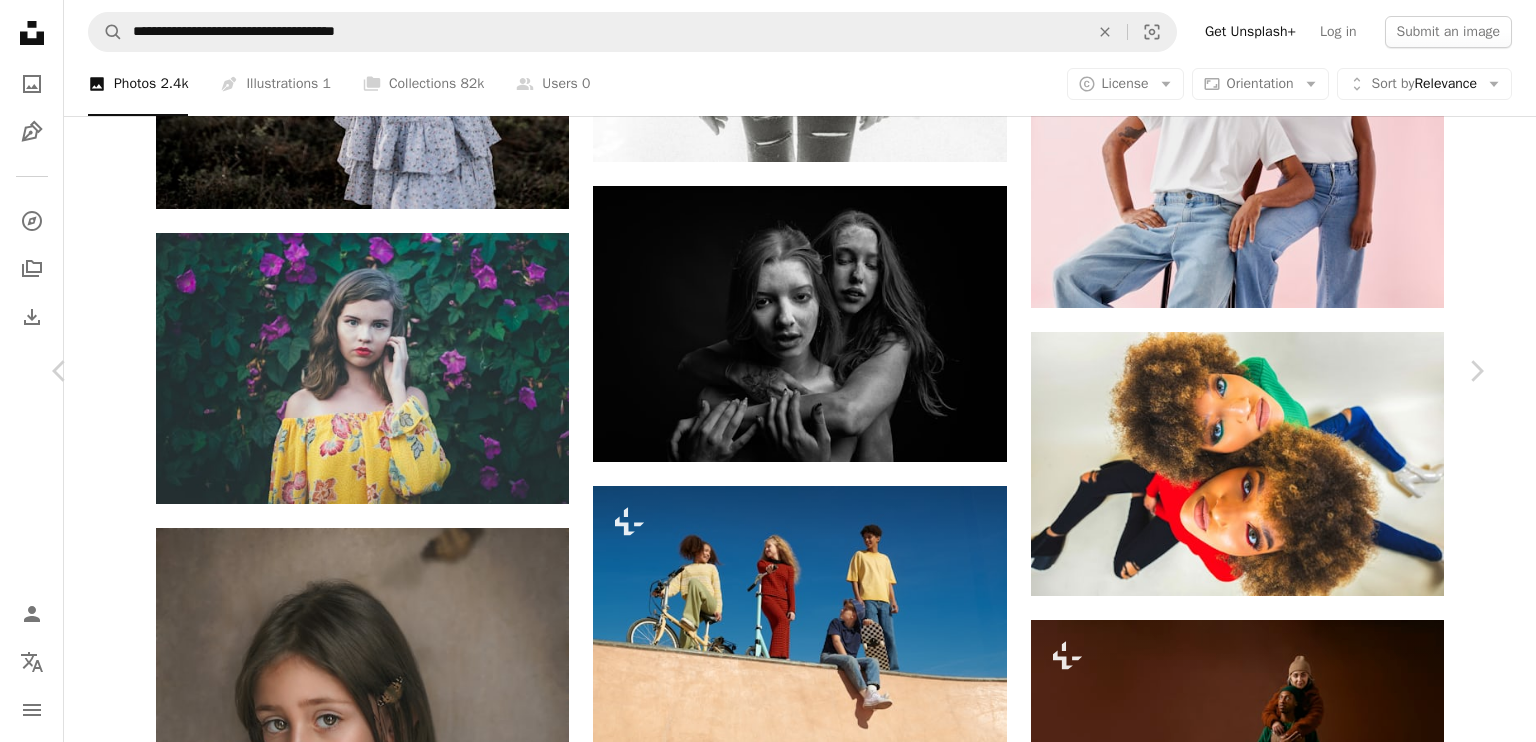 click on "[FIRST] [LAST] For [BRAND]+ A [ITEM] A [ITEM] [FIRST] [LAST] For [BRAND]+ A [ITEM] A [ITEM] [FIRST] [LAST] For [BRAND]+ A [ITEM] A [ITEM] [FIRST] [LAST] For [BRAND]+ A [ITEM]" at bounding box center (768, 6505) 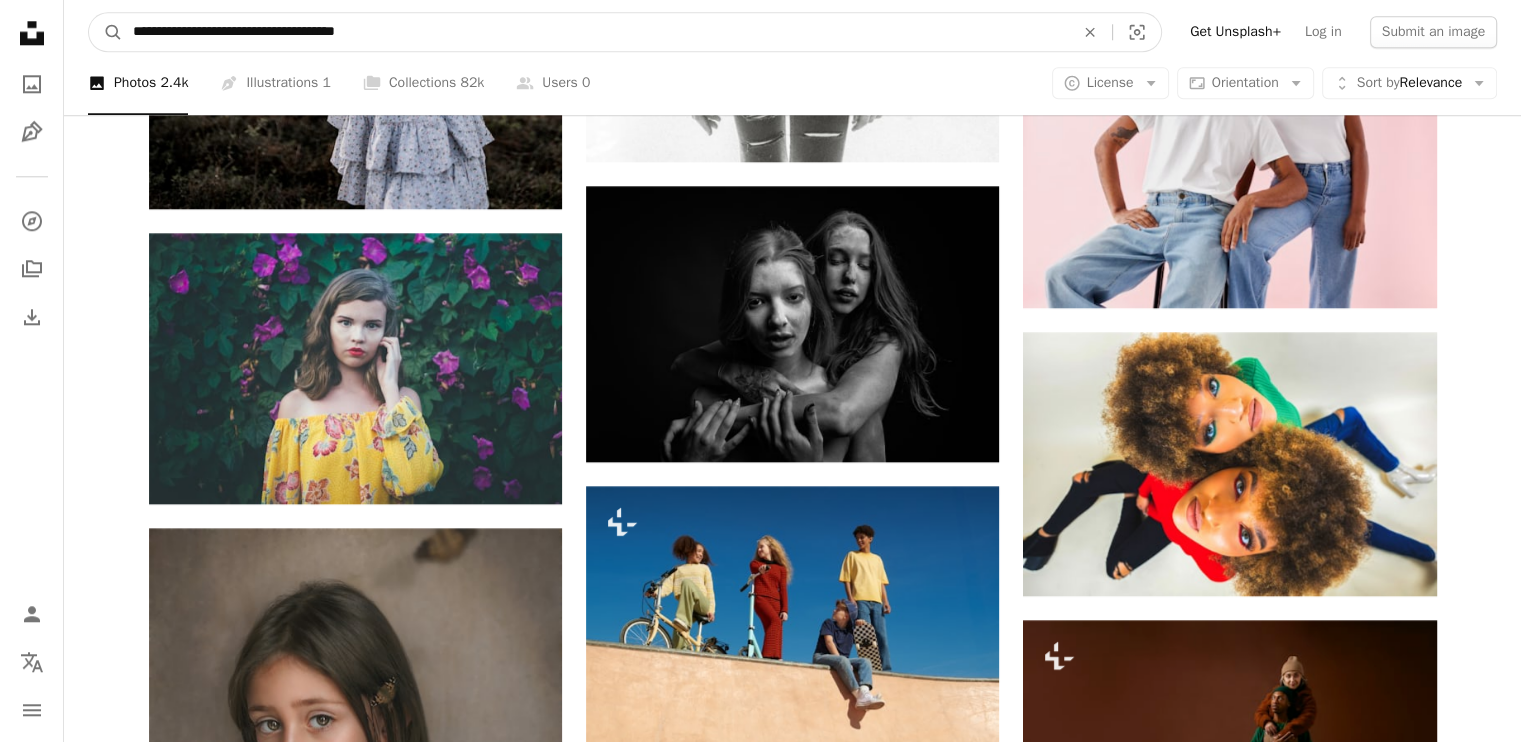 drag, startPoint x: 329, startPoint y: 25, endPoint x: 160, endPoint y: 36, distance: 169.3576 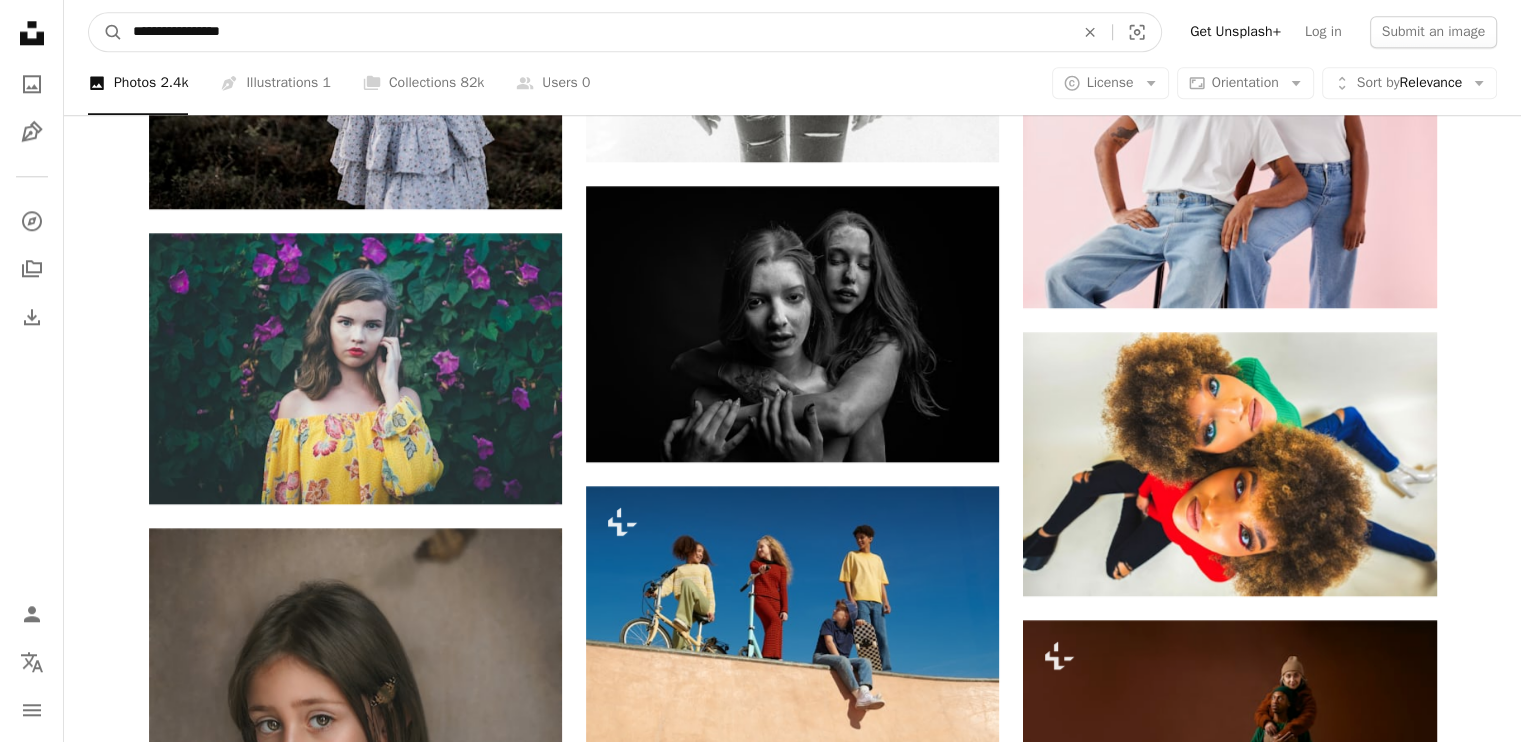 type on "**********" 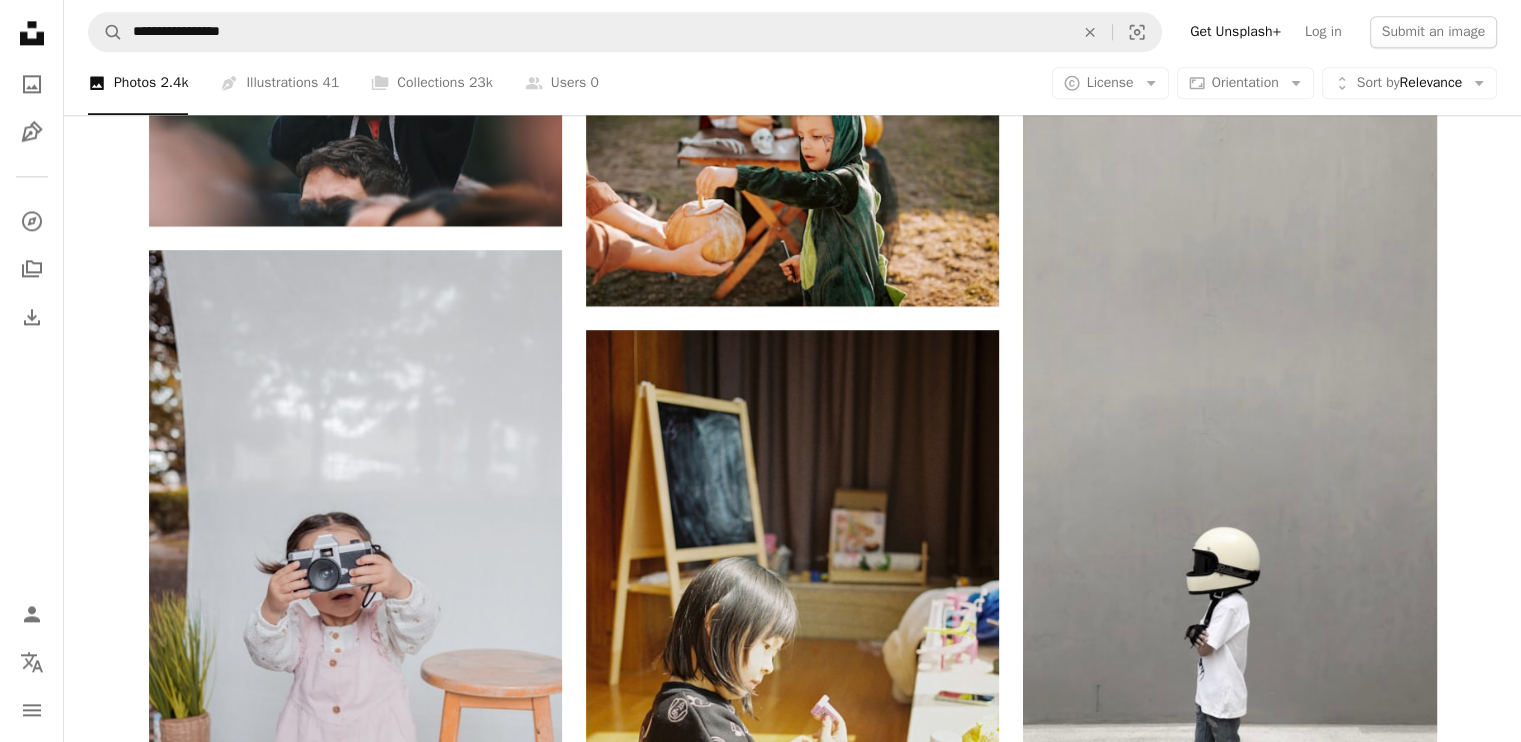 scroll, scrollTop: 3146, scrollLeft: 0, axis: vertical 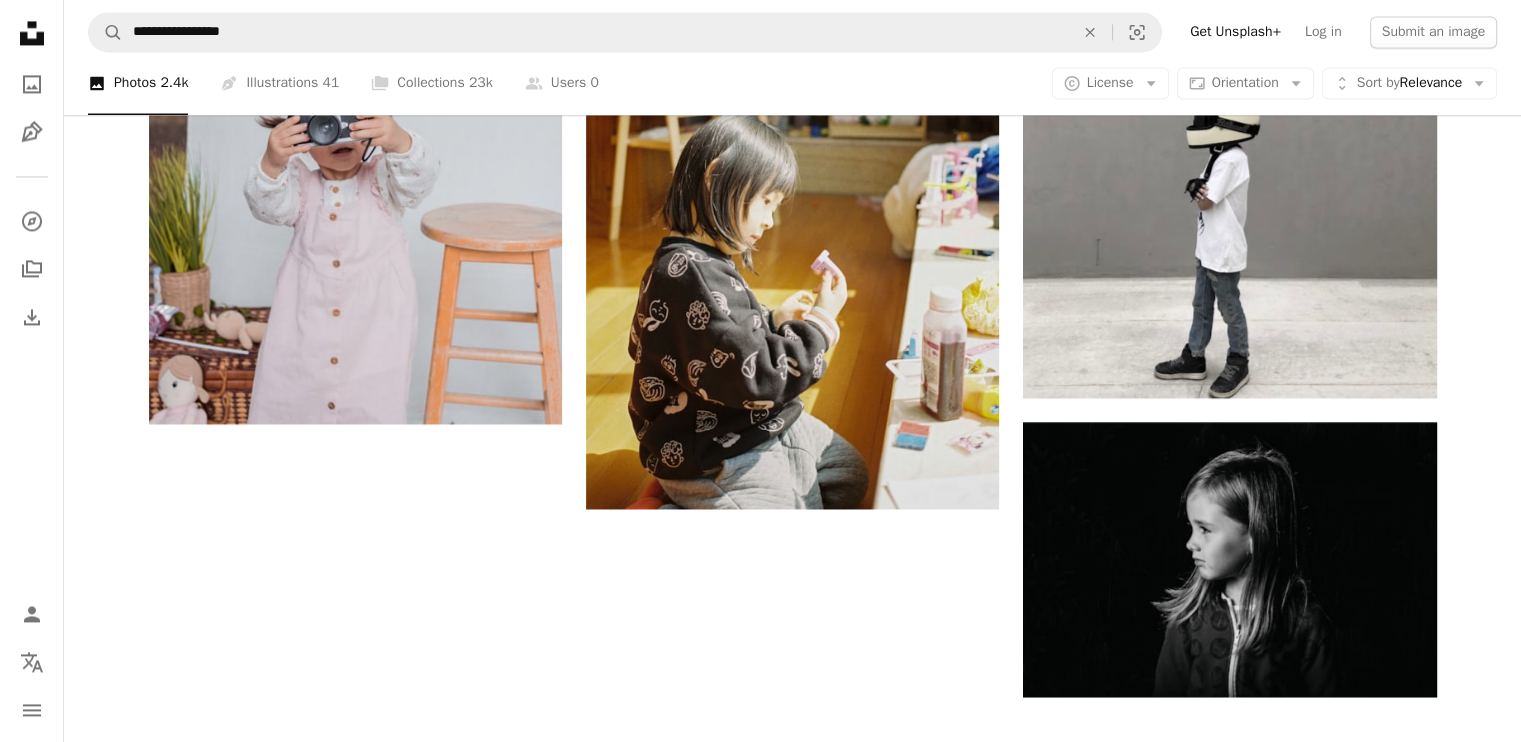 click on "Load more" at bounding box center [793, 777] 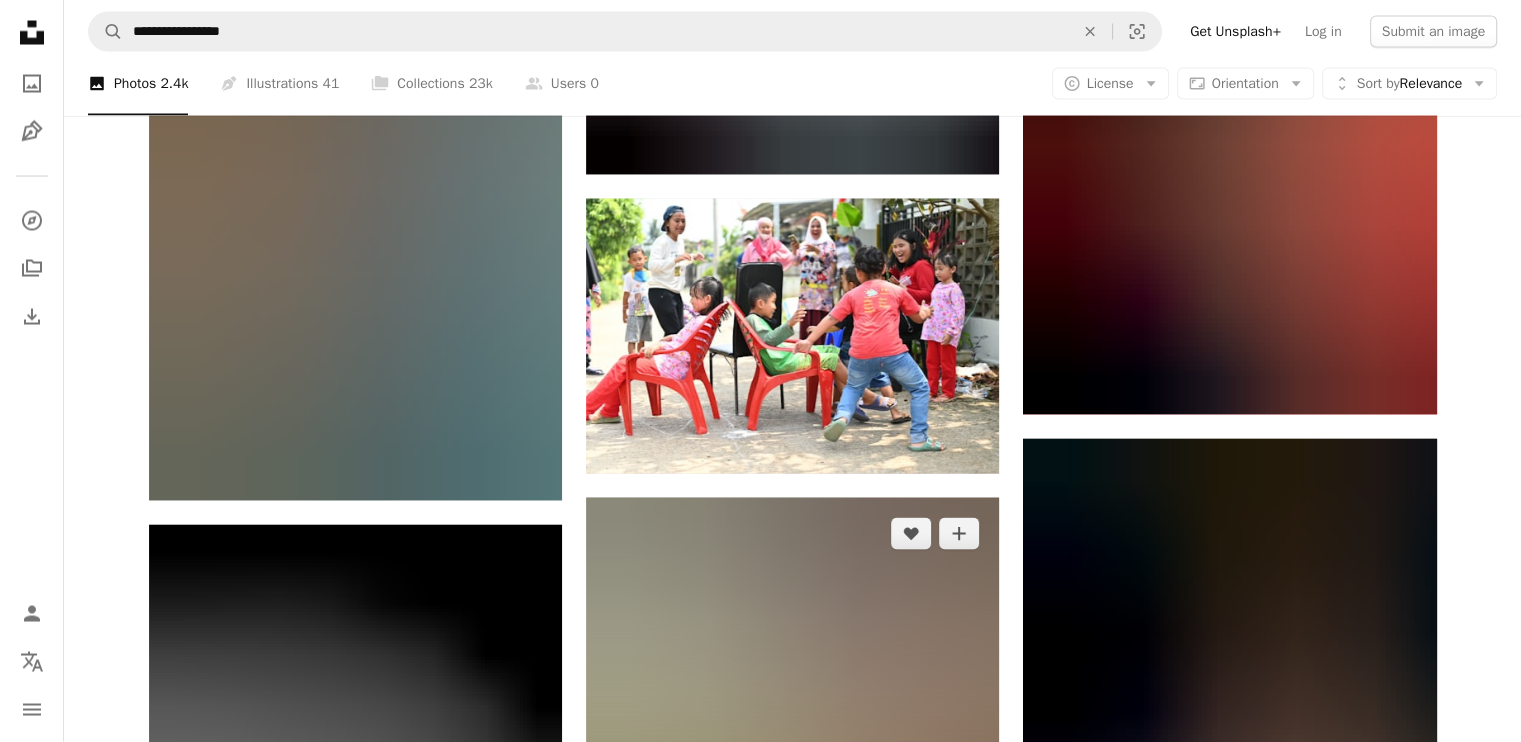 scroll, scrollTop: 57646, scrollLeft: 0, axis: vertical 